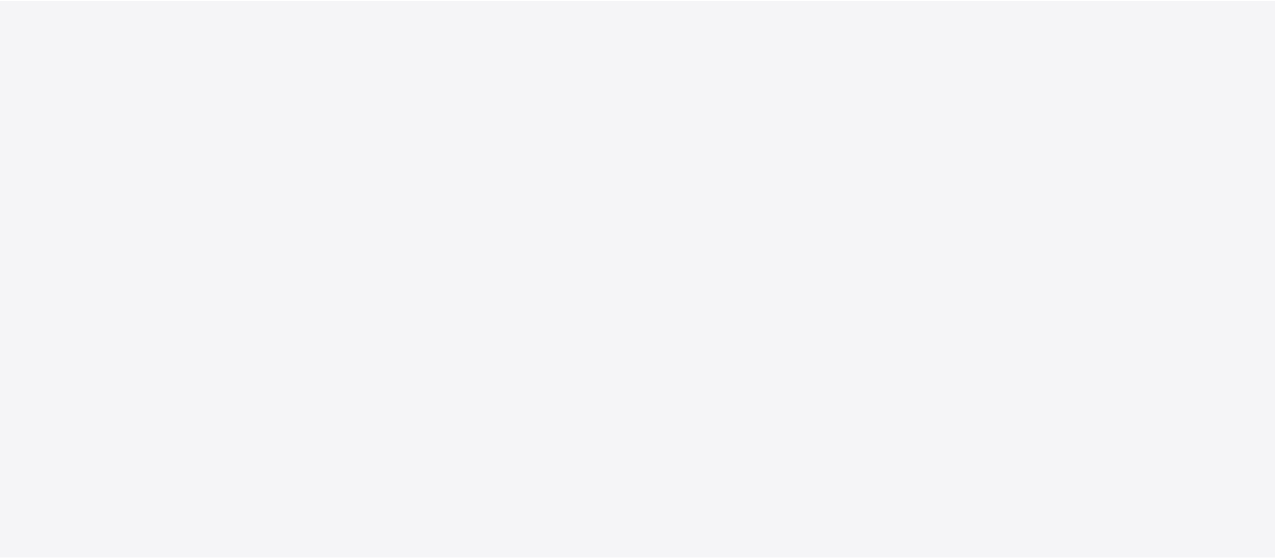 scroll, scrollTop: 0, scrollLeft: 0, axis: both 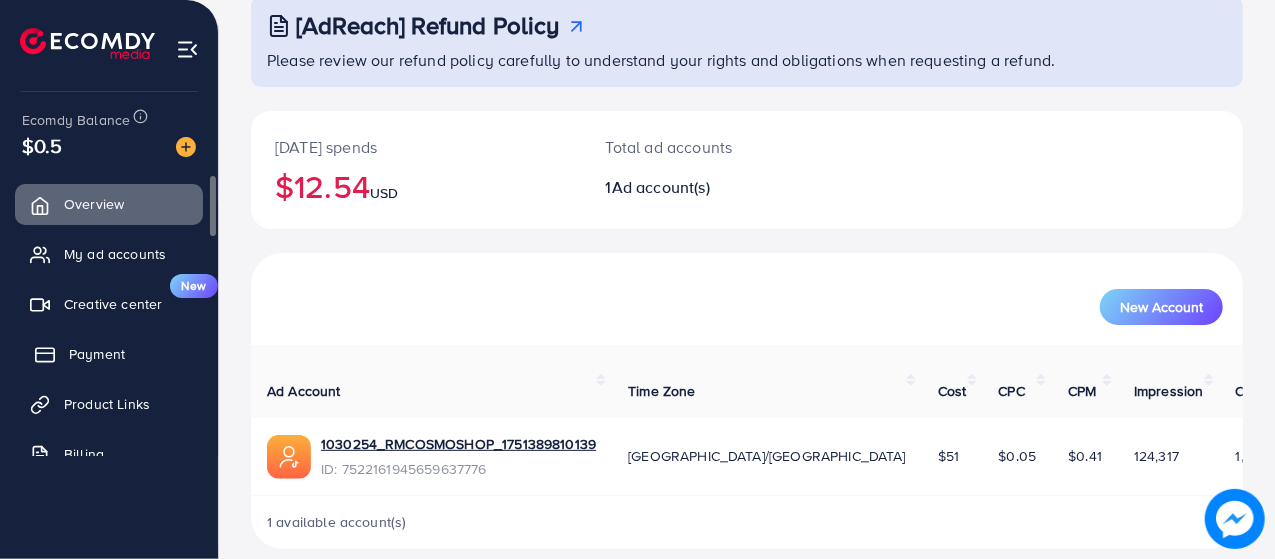 click on "Payment" at bounding box center [97, 354] 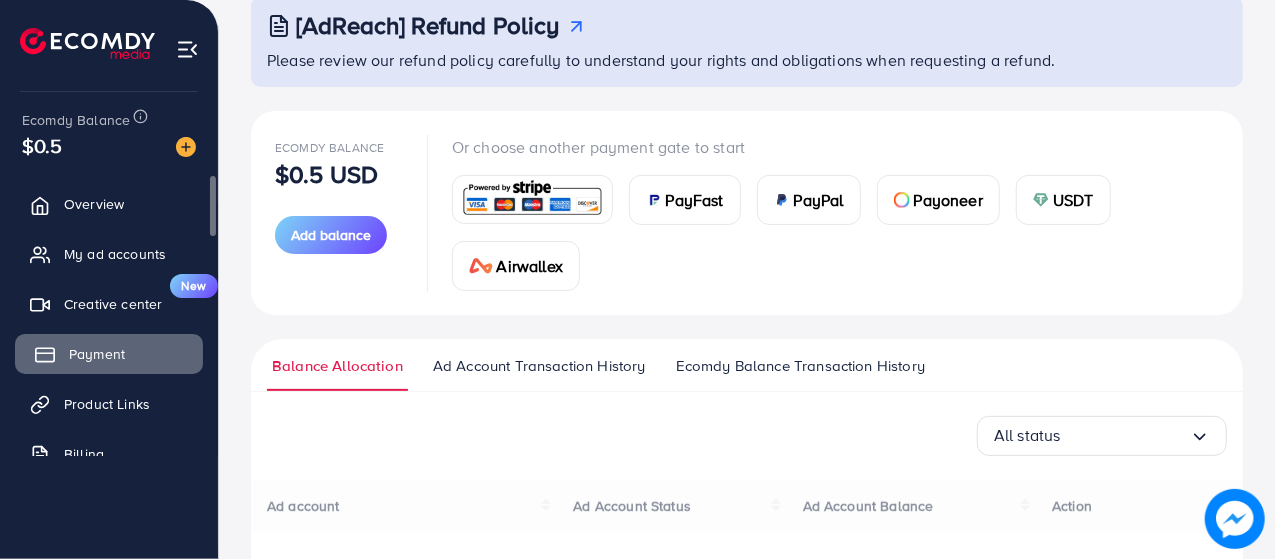 scroll, scrollTop: 0, scrollLeft: 0, axis: both 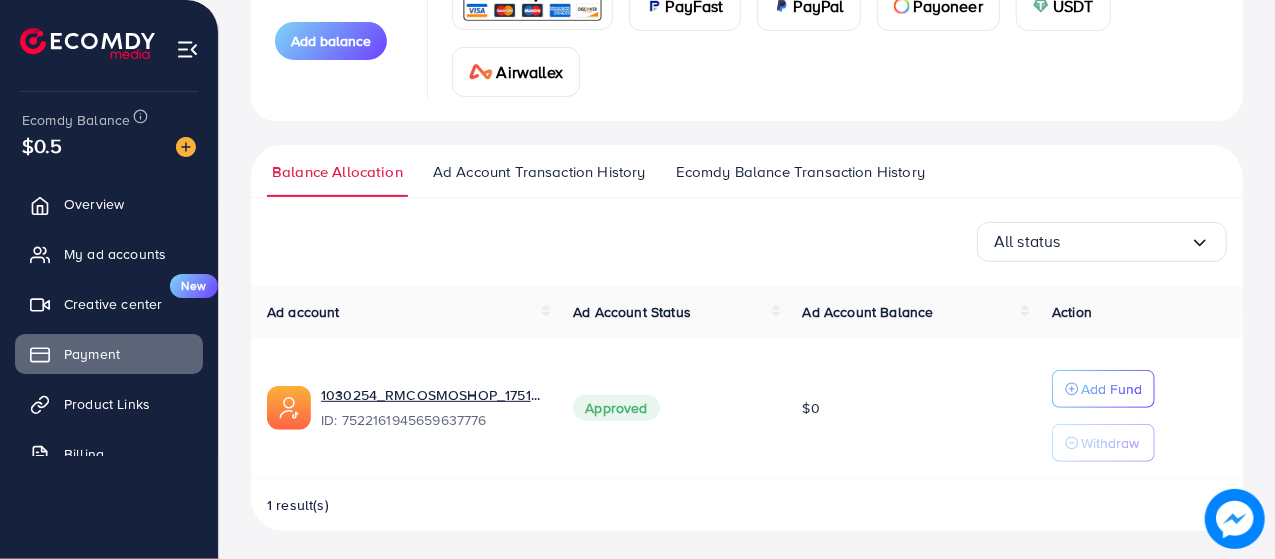 click on "Ad Account Transaction History" at bounding box center (539, 172) 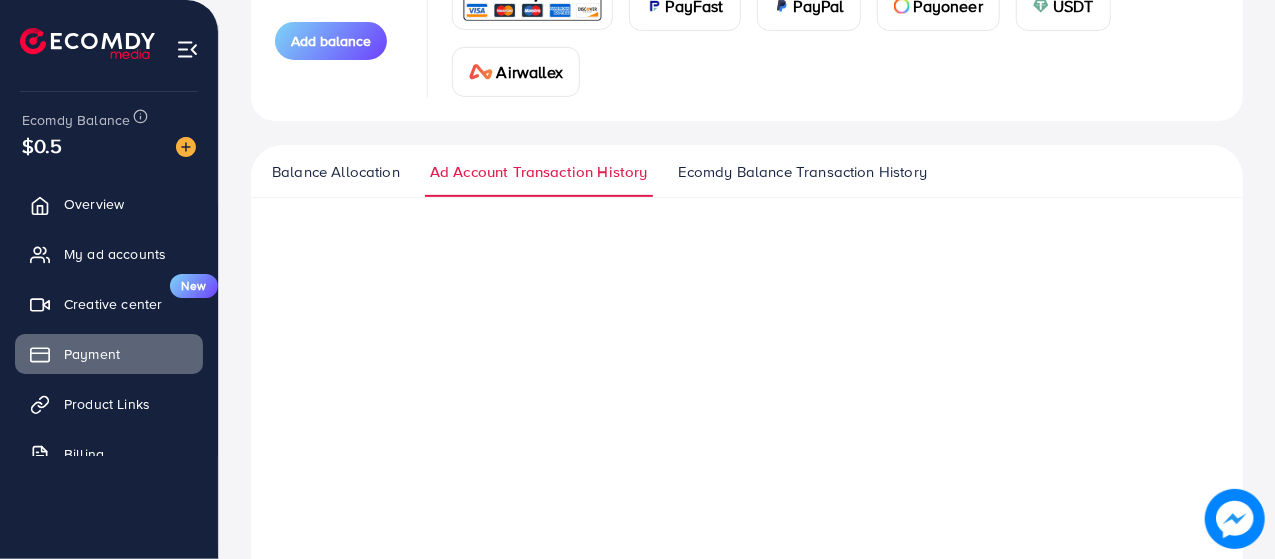 scroll, scrollTop: 0, scrollLeft: 0, axis: both 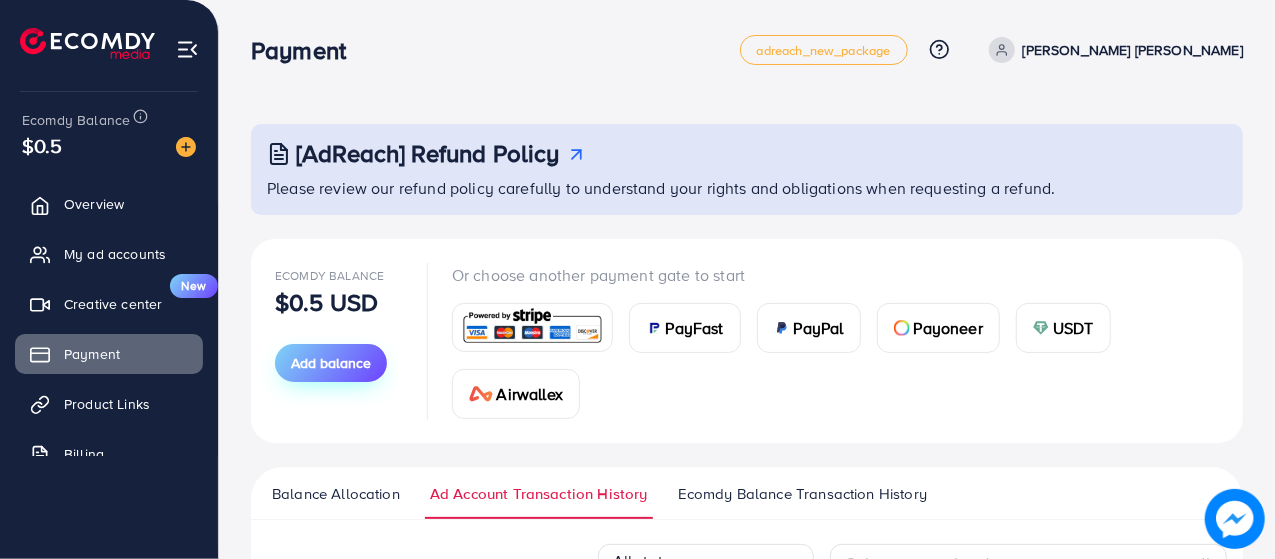 click on "Add balance" at bounding box center [331, 363] 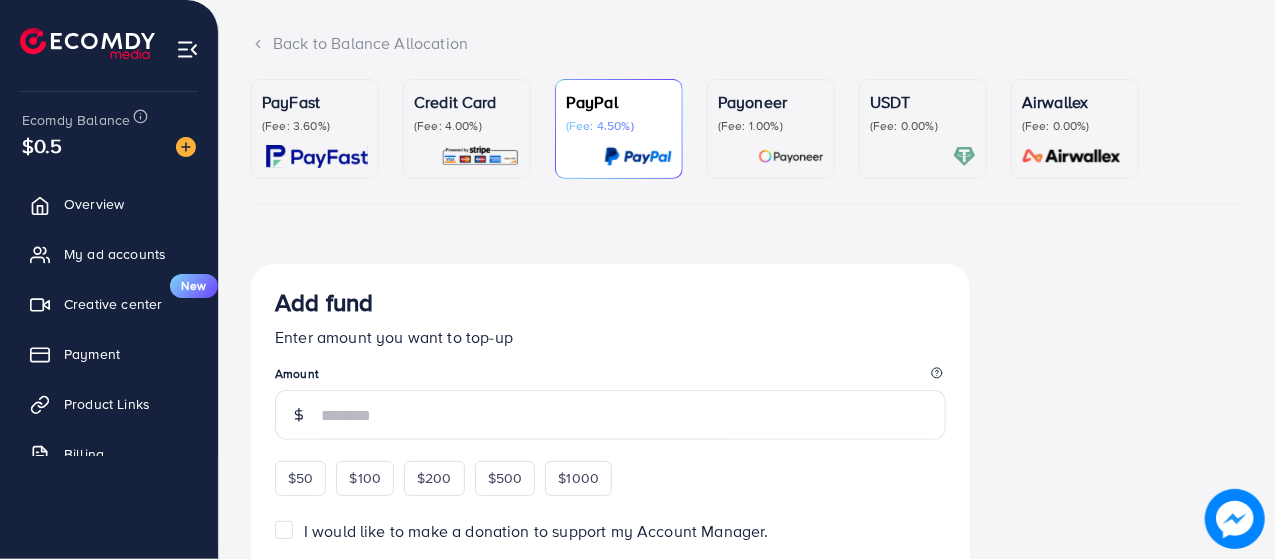 scroll, scrollTop: 104, scrollLeft: 0, axis: vertical 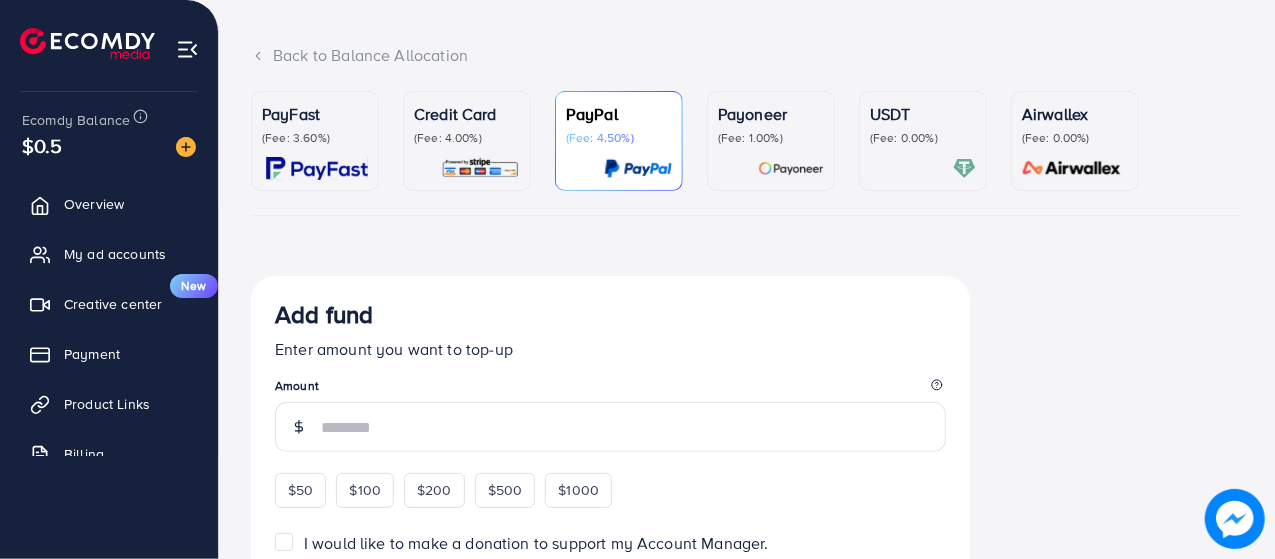 click on "Credit Card" at bounding box center (467, 114) 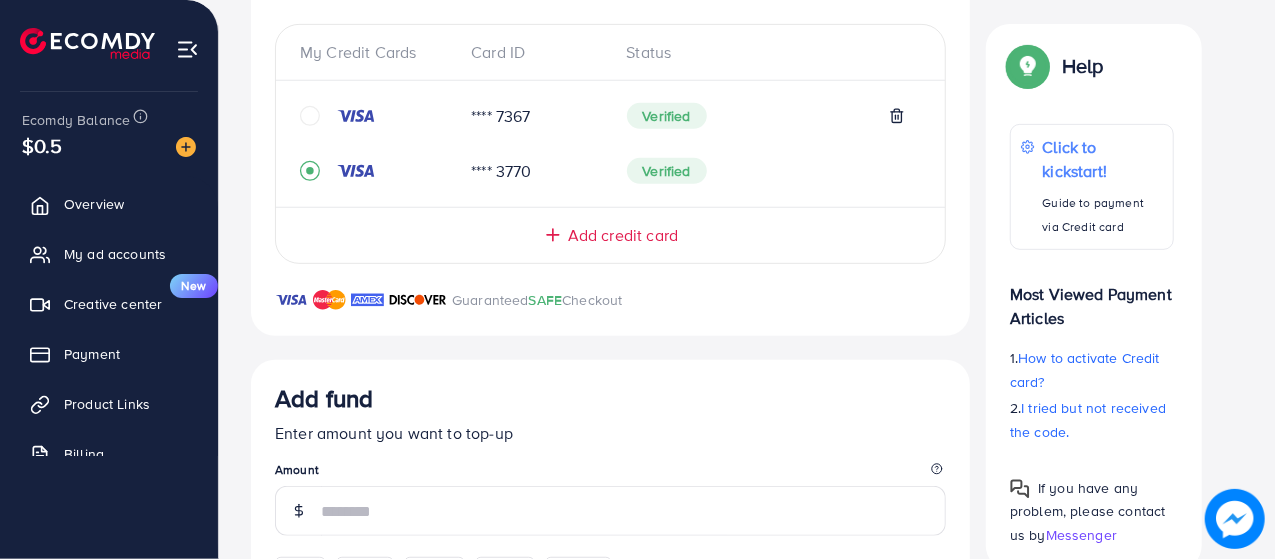 scroll, scrollTop: 424, scrollLeft: 0, axis: vertical 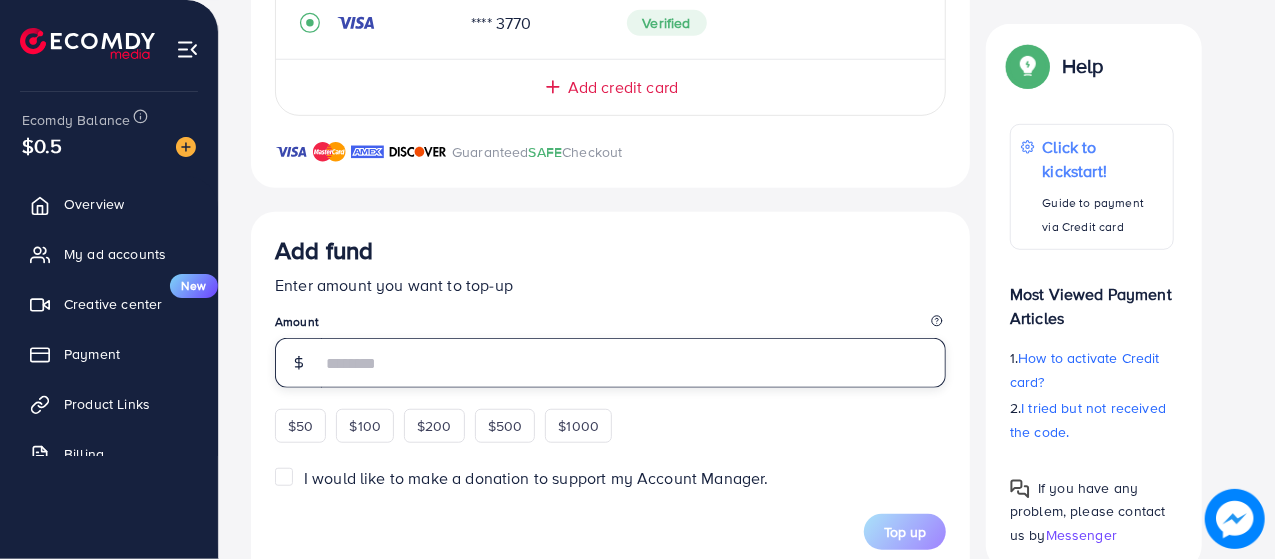 click at bounding box center [633, 363] 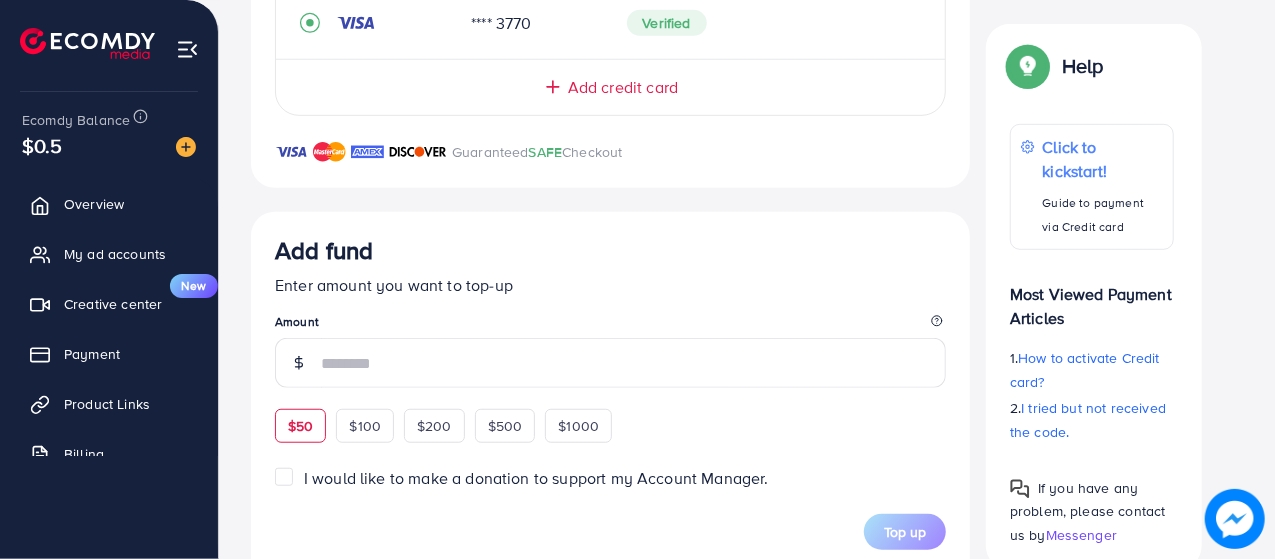 click on "$50" at bounding box center [300, 426] 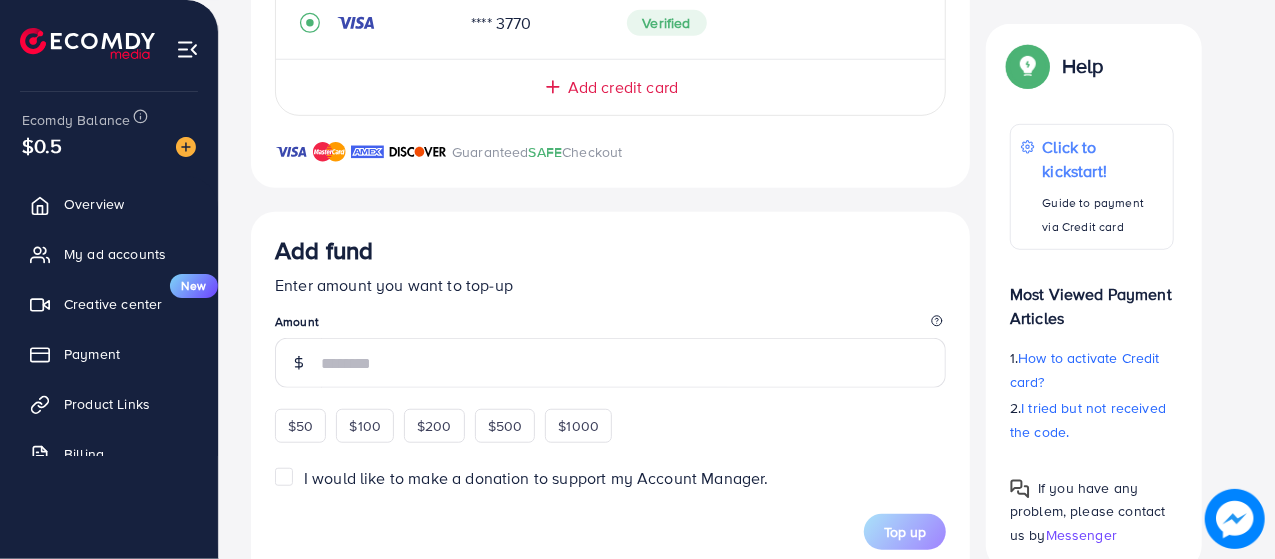 type on "**" 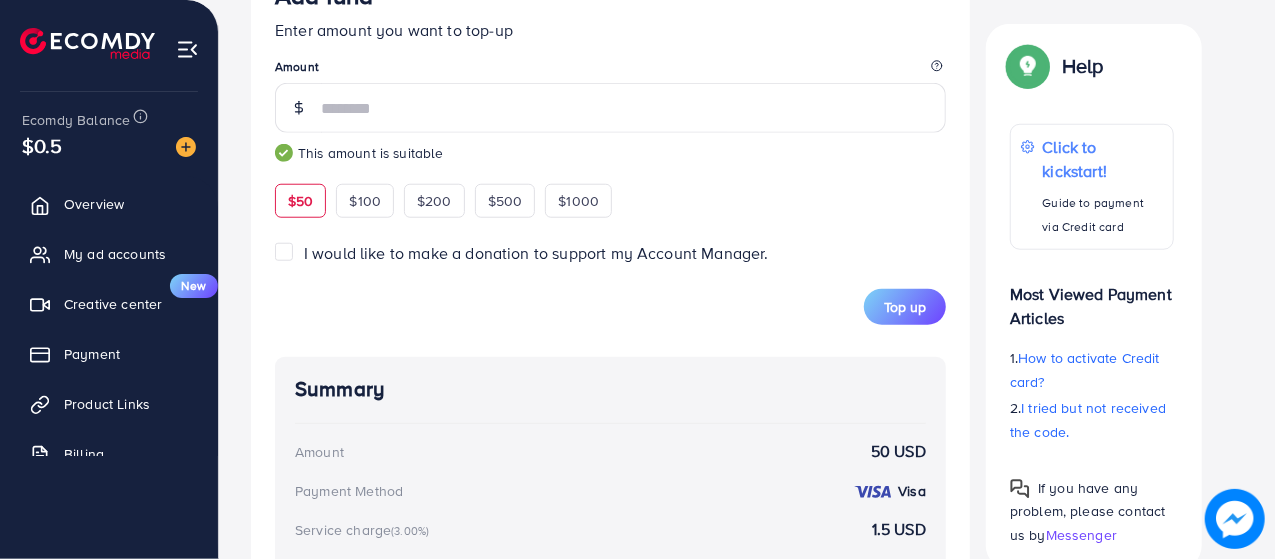 scroll, scrollTop: 834, scrollLeft: 0, axis: vertical 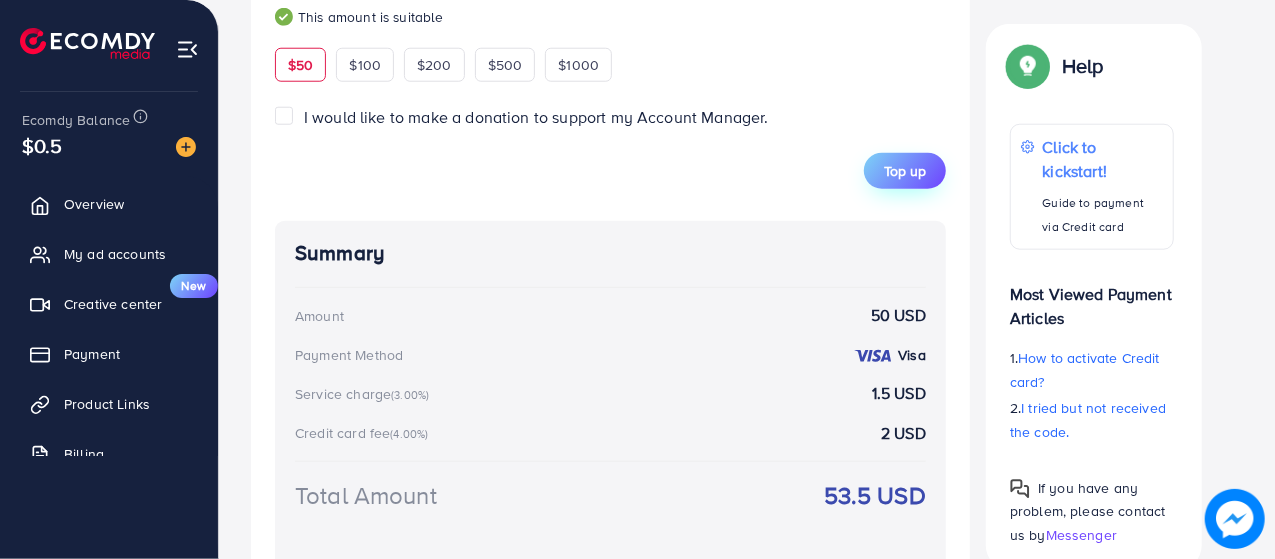 click on "Top up" at bounding box center [905, 171] 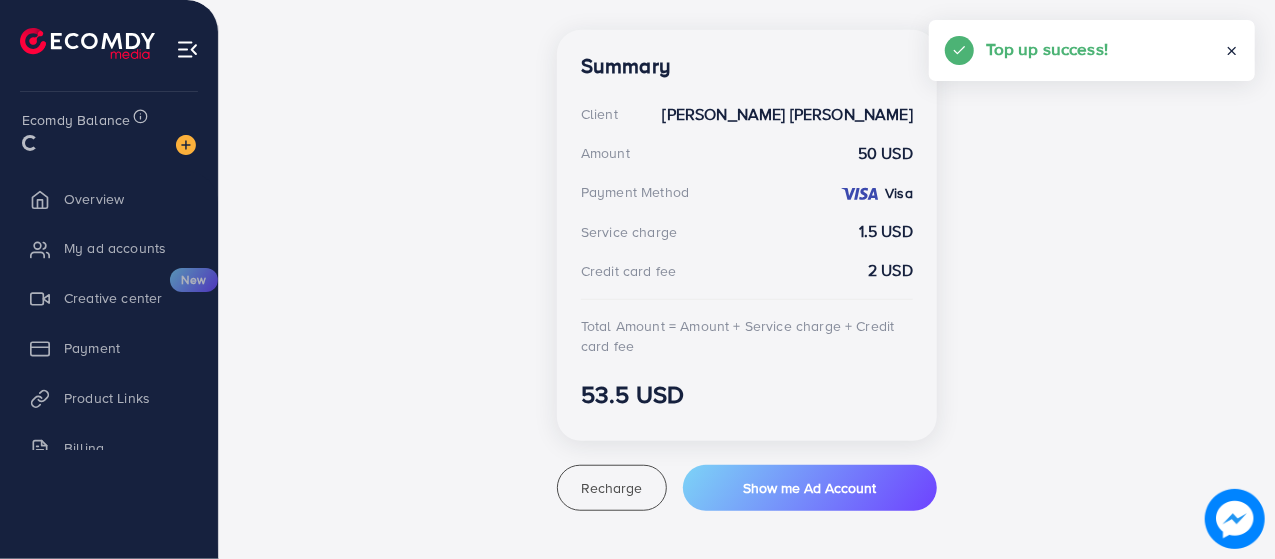 scroll, scrollTop: 551, scrollLeft: 0, axis: vertical 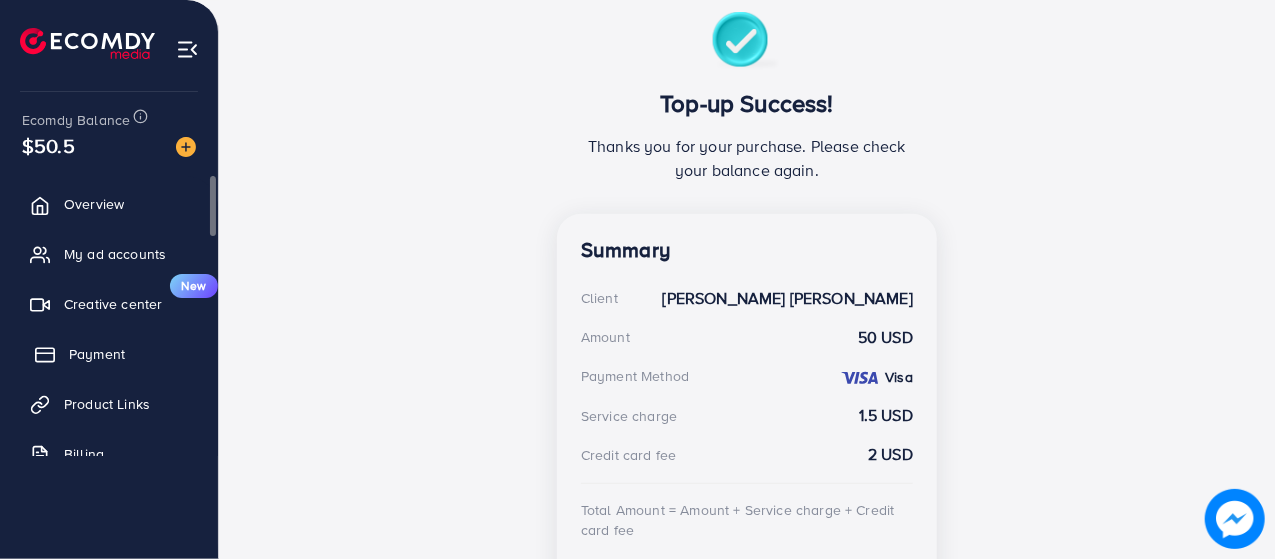 click on "Payment" at bounding box center [97, 354] 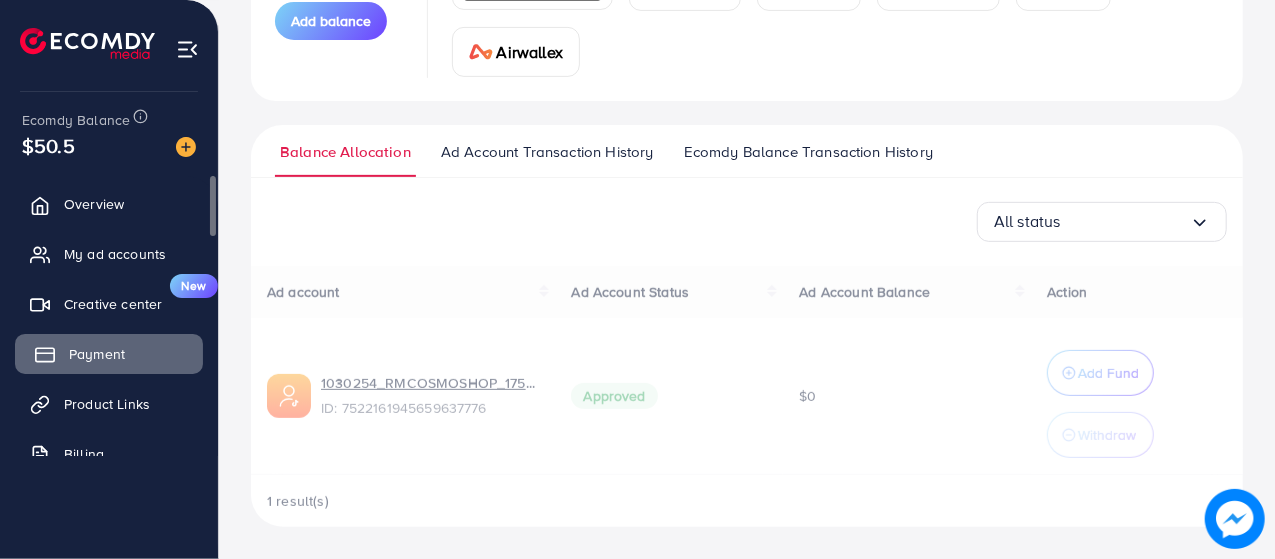 scroll, scrollTop: 0, scrollLeft: 0, axis: both 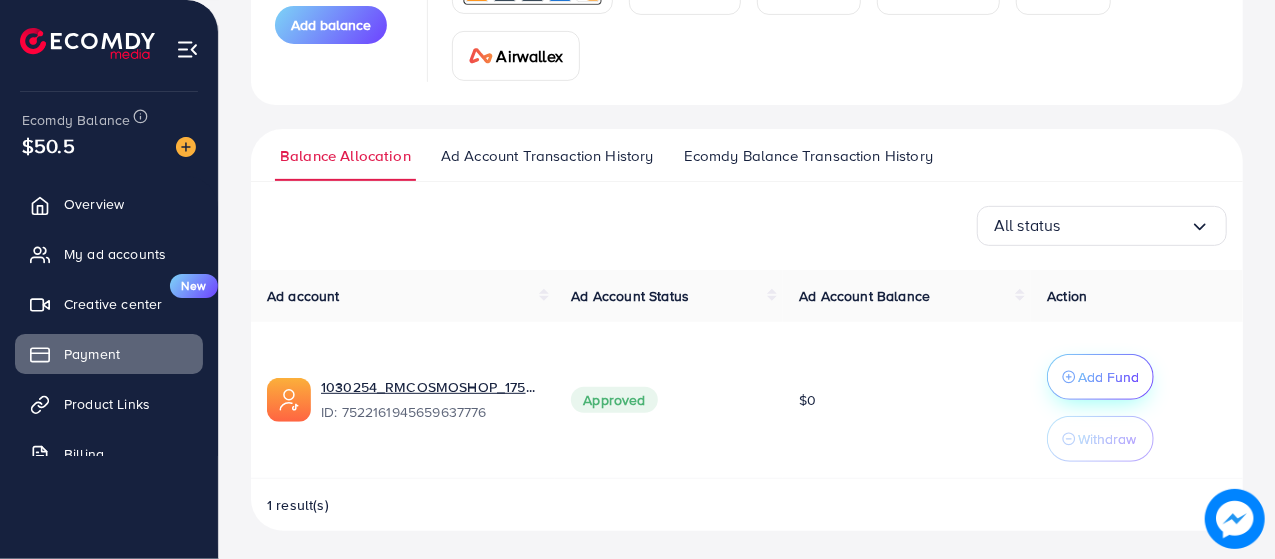 click on "Add Fund" at bounding box center [1108, 377] 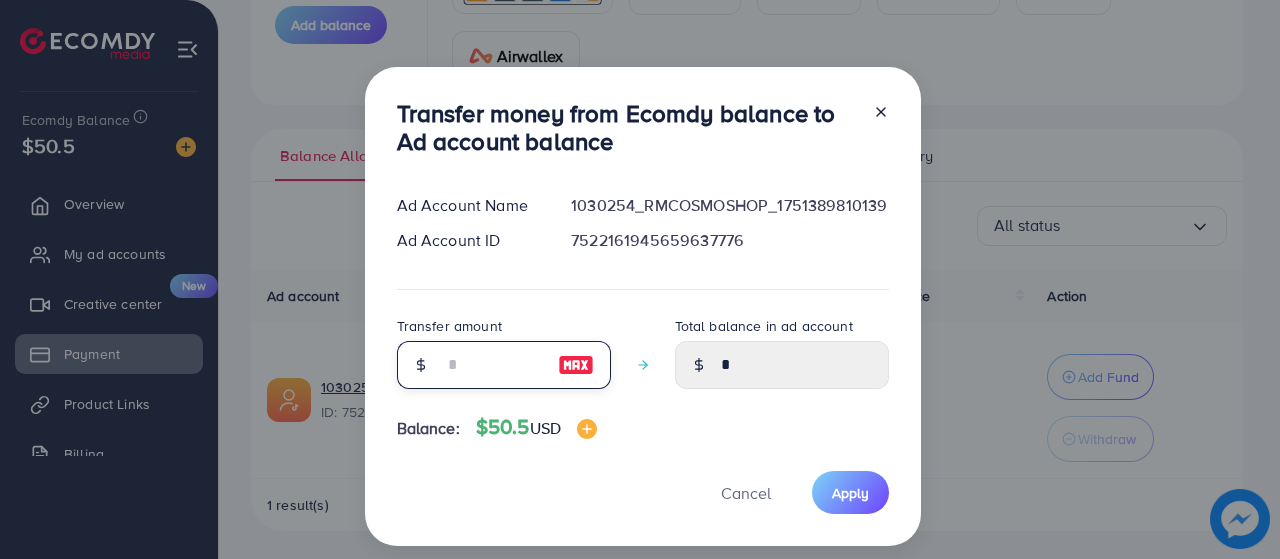 click at bounding box center (493, 365) 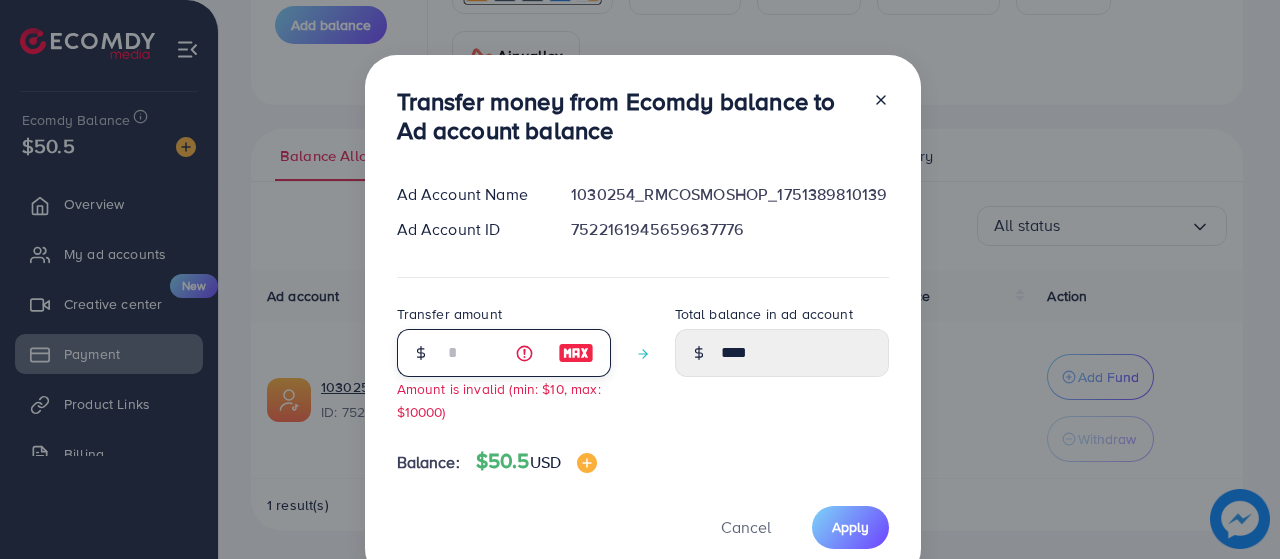 type on "**" 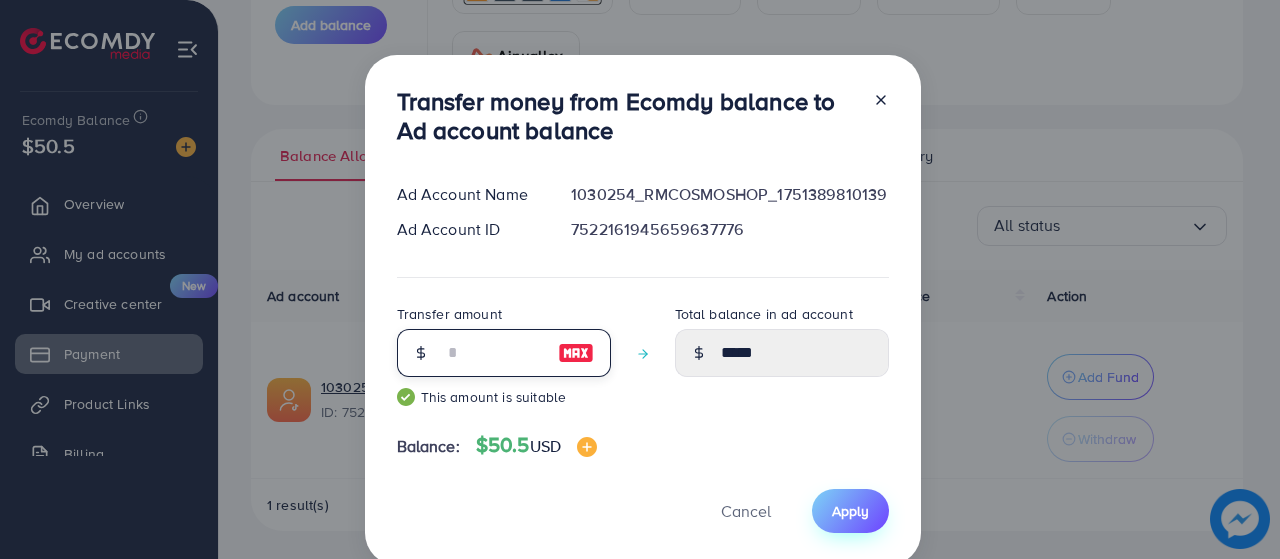 type on "**" 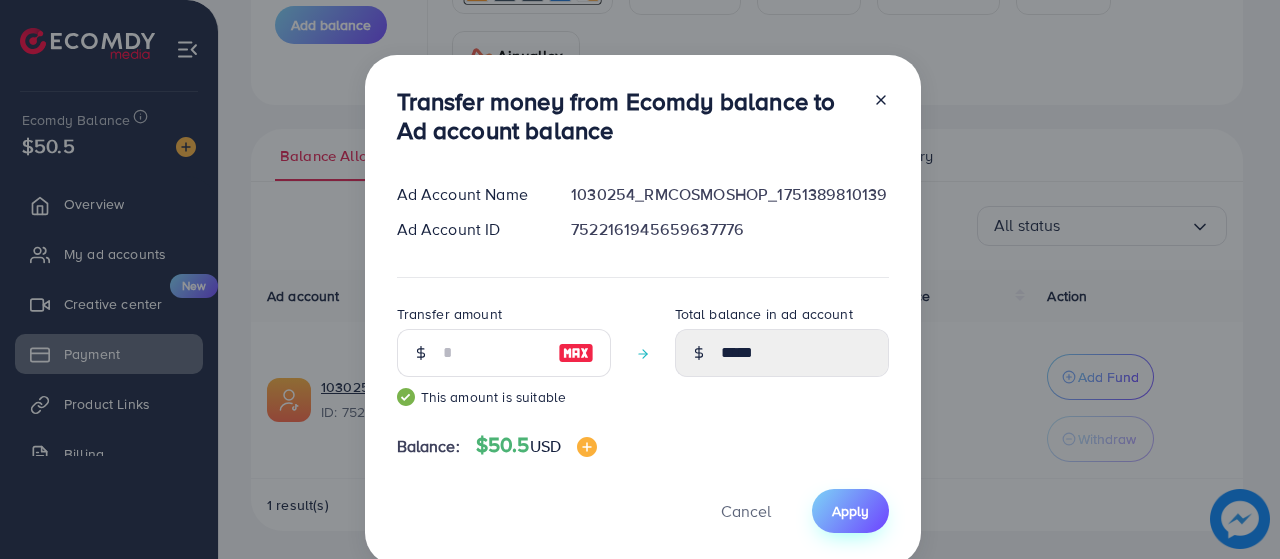 click on "Apply" at bounding box center [850, 511] 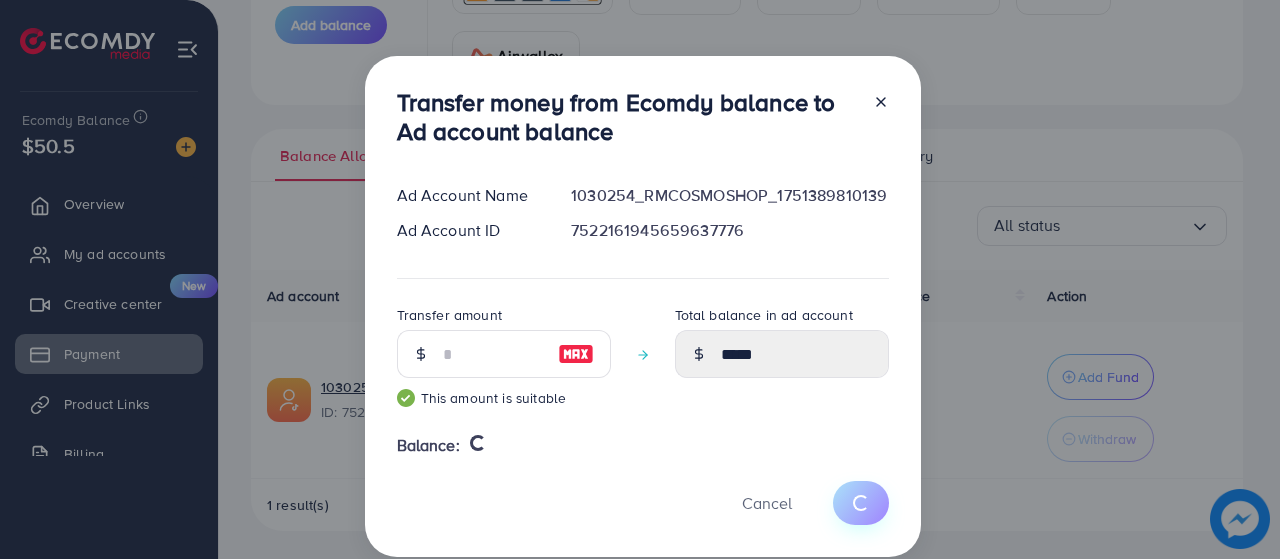 type 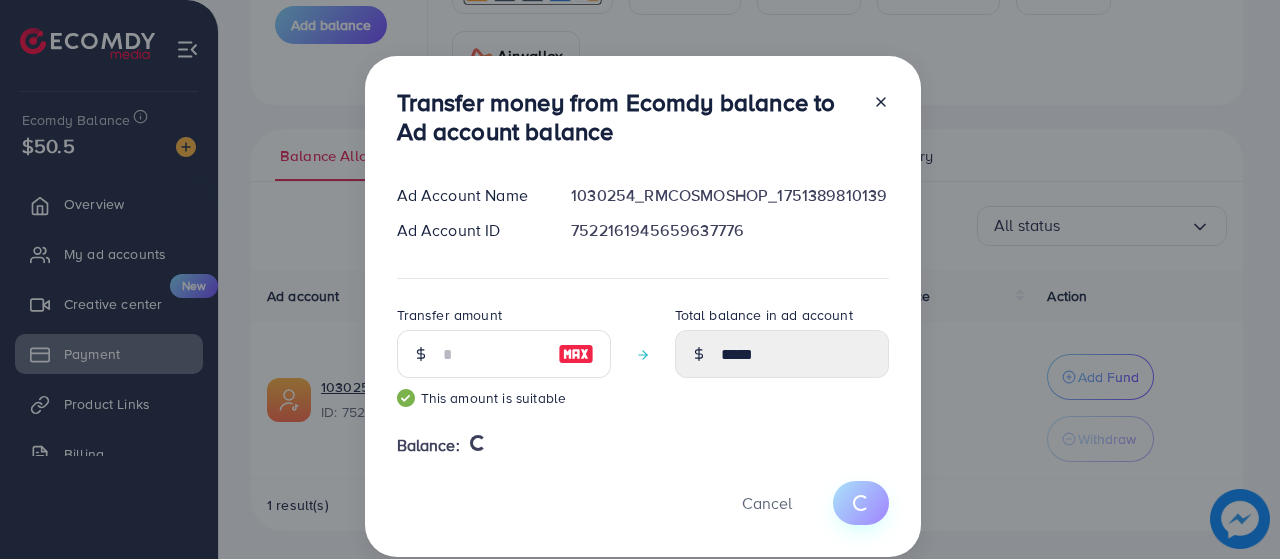 type on "*" 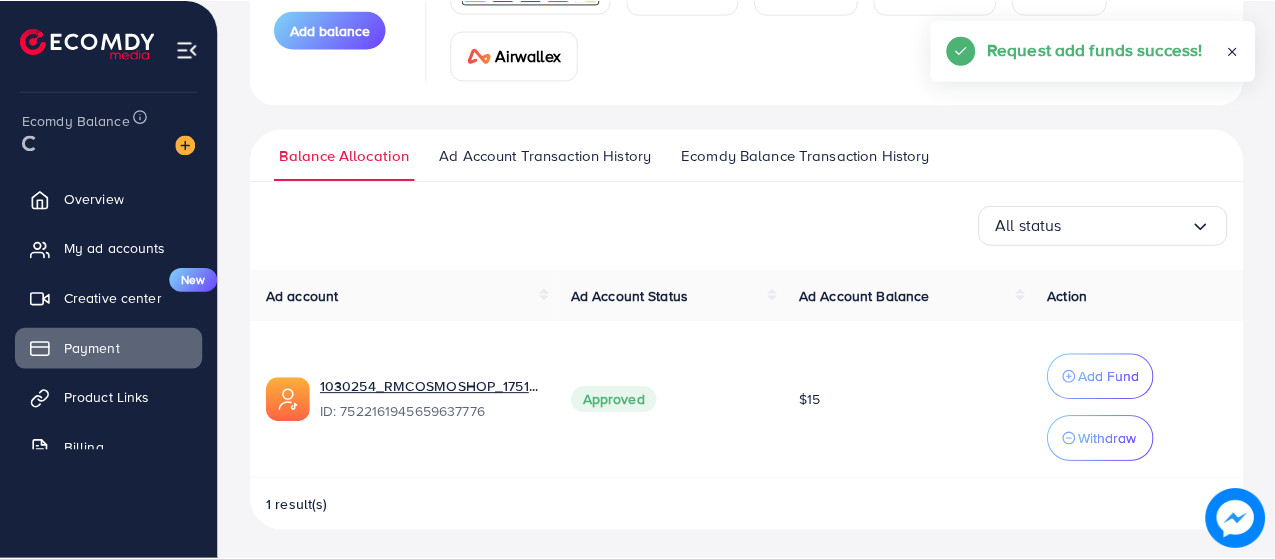 scroll, scrollTop: 334, scrollLeft: 0, axis: vertical 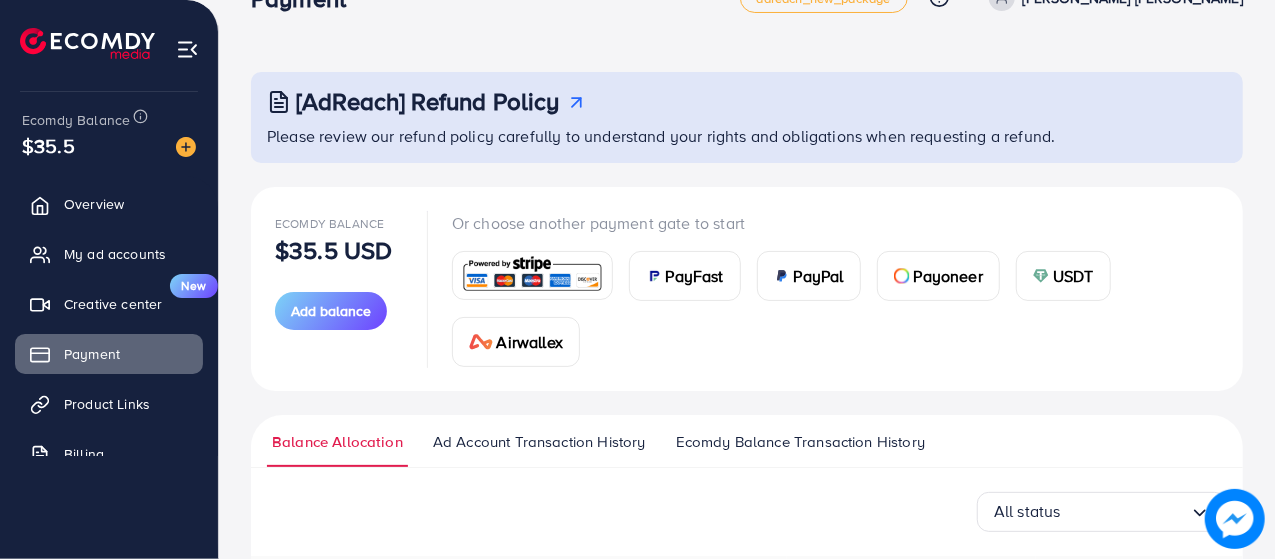 drag, startPoint x: 0, startPoint y: 0, endPoint x: 1275, endPoint y: 295, distance: 1308.6825 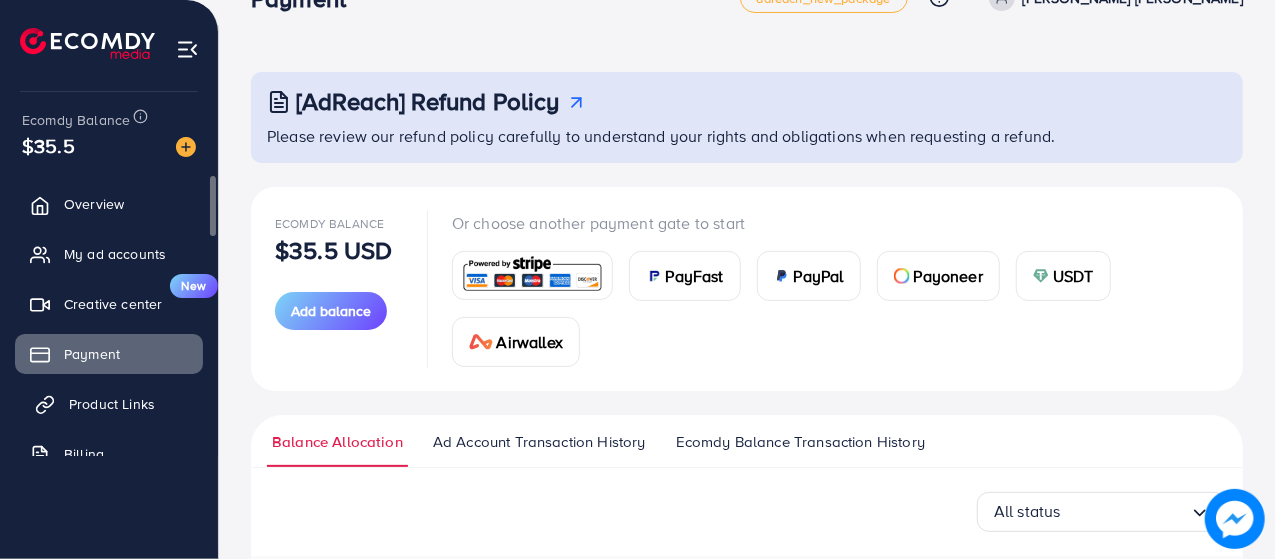 click on "Product Links" at bounding box center (112, 404) 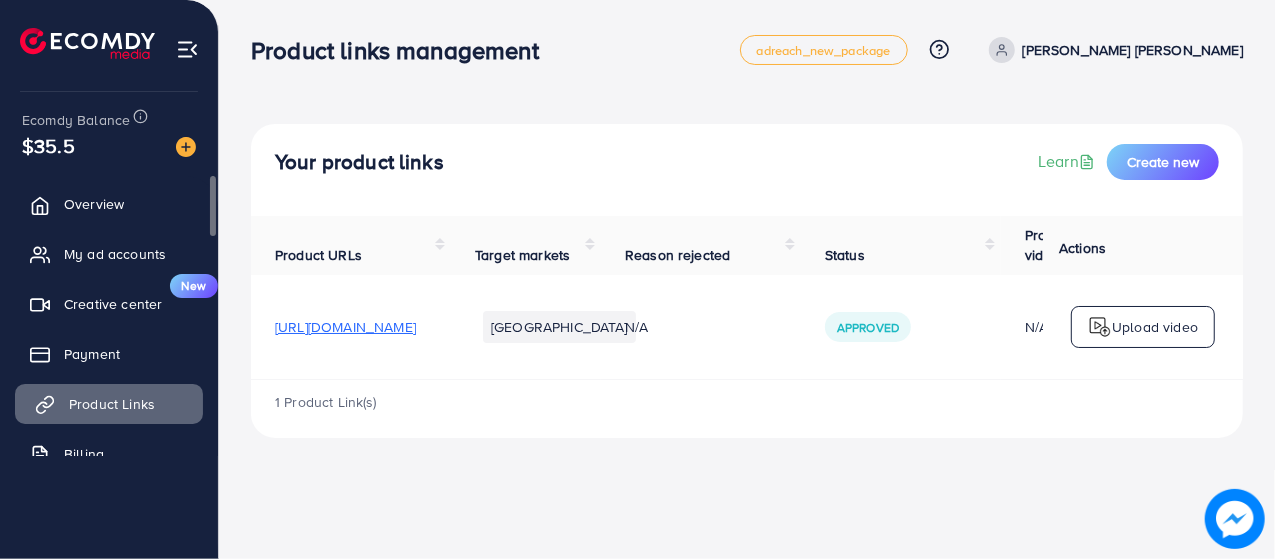 scroll, scrollTop: 0, scrollLeft: 0, axis: both 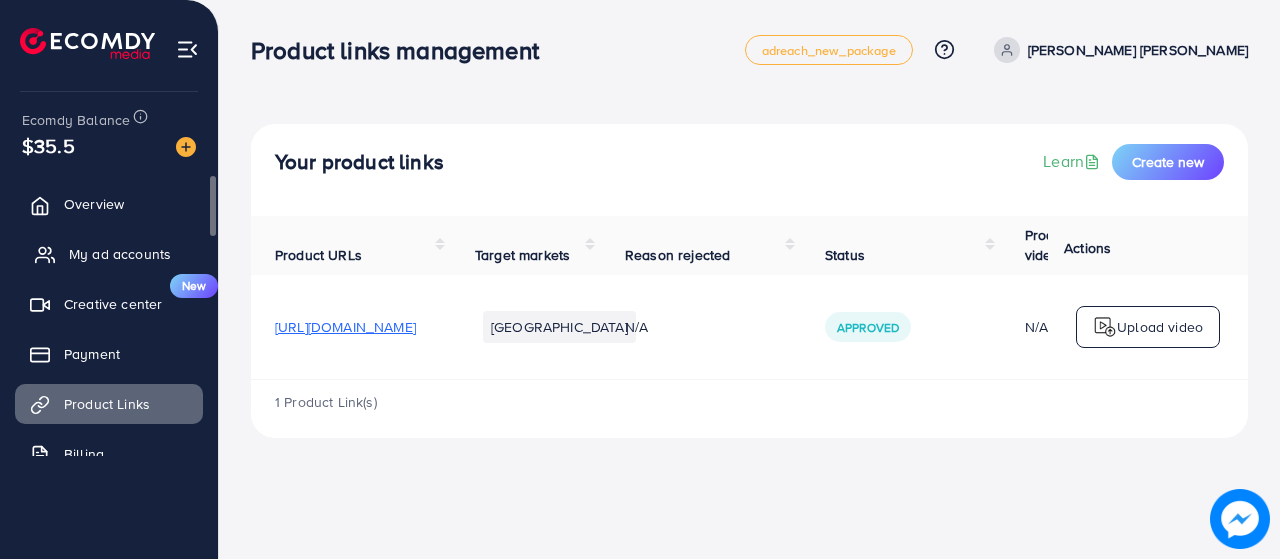 click on "My ad accounts" at bounding box center [120, 254] 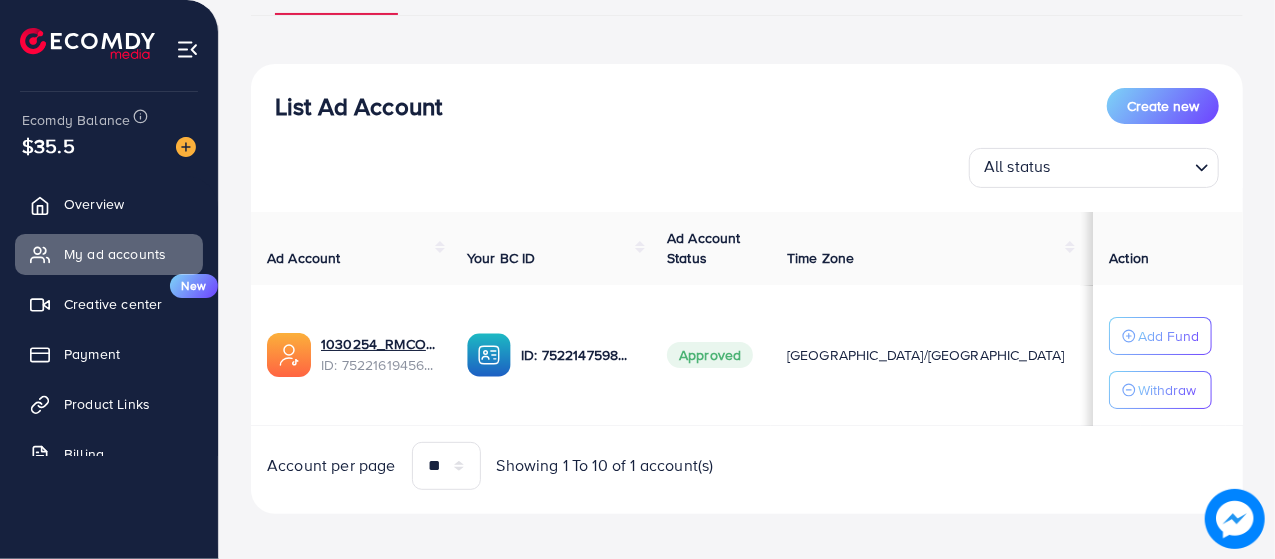 scroll, scrollTop: 194, scrollLeft: 0, axis: vertical 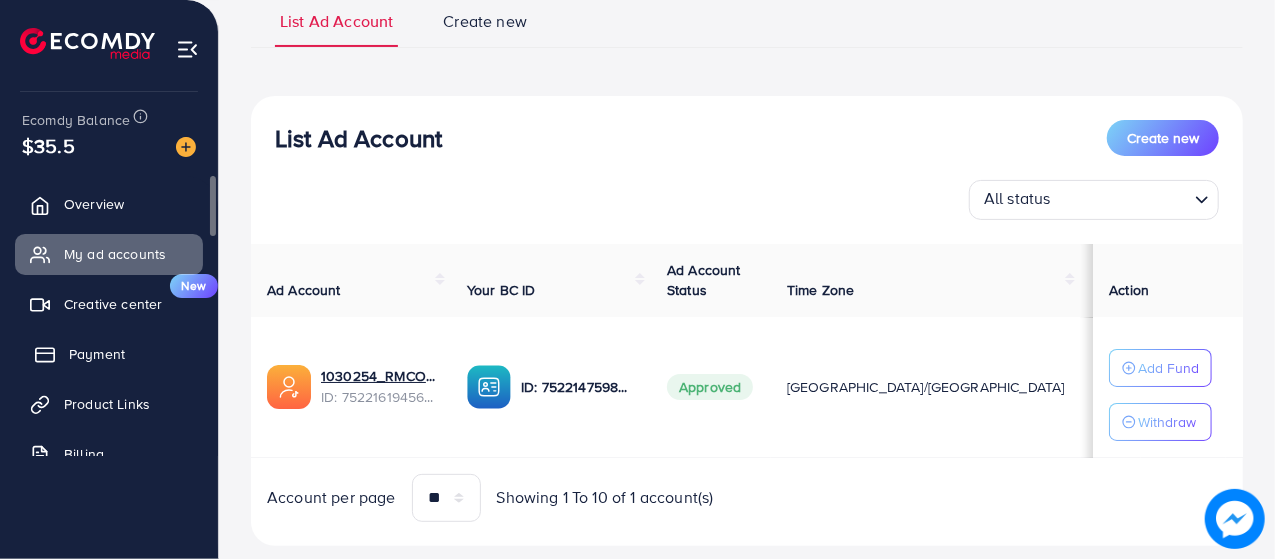click on "Payment" at bounding box center [97, 354] 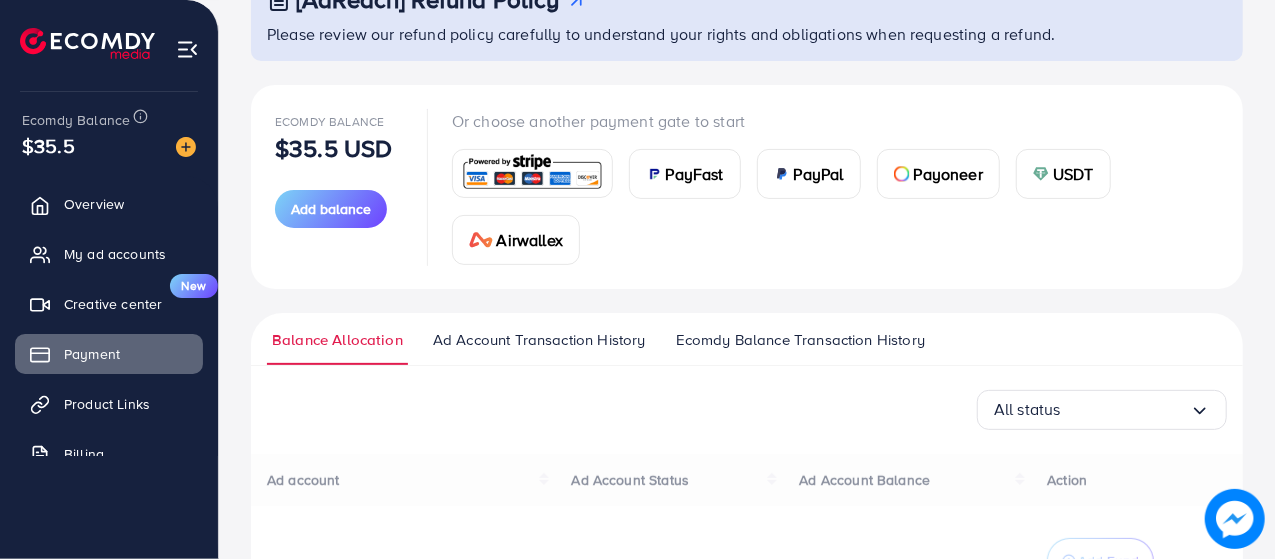 scroll, scrollTop: 0, scrollLeft: 0, axis: both 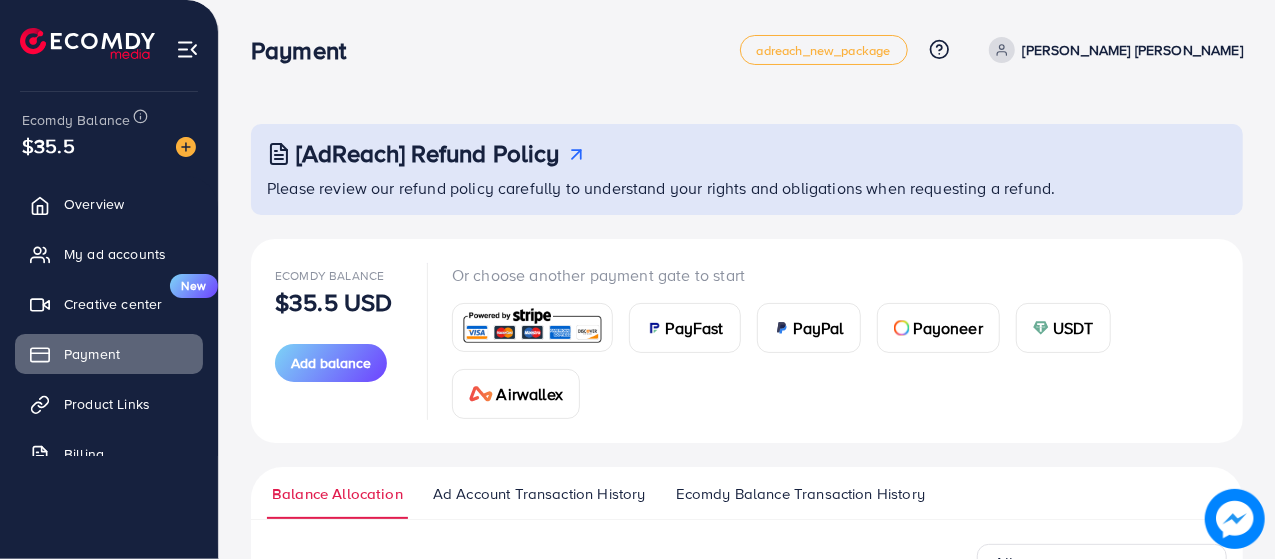 drag, startPoint x: 1272, startPoint y: 165, endPoint x: 1273, endPoint y: 283, distance: 118.004234 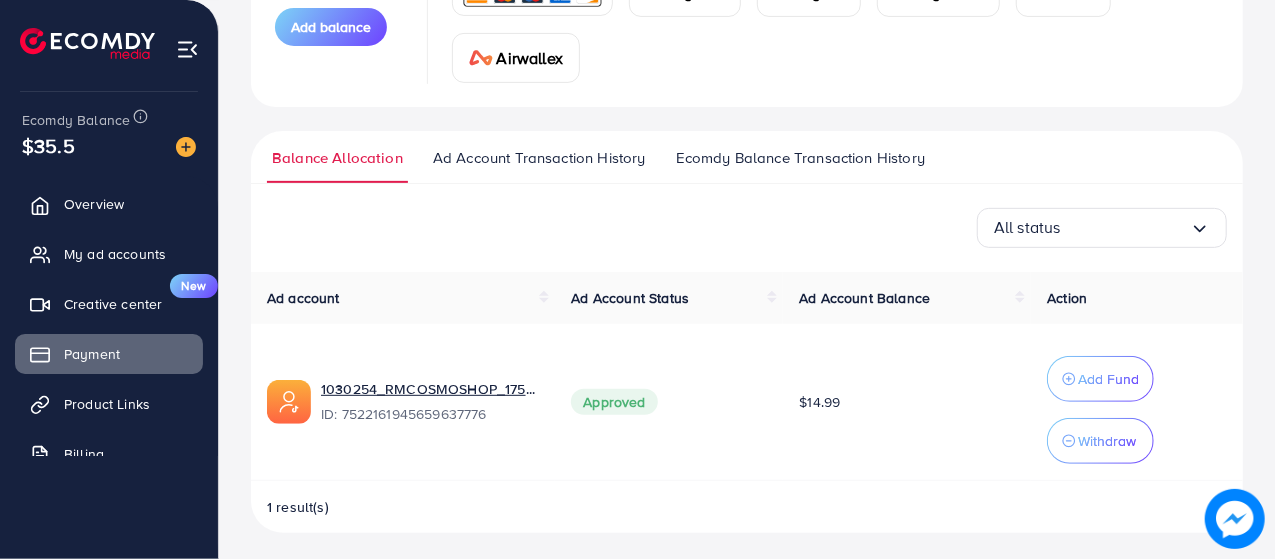 scroll, scrollTop: 337, scrollLeft: 0, axis: vertical 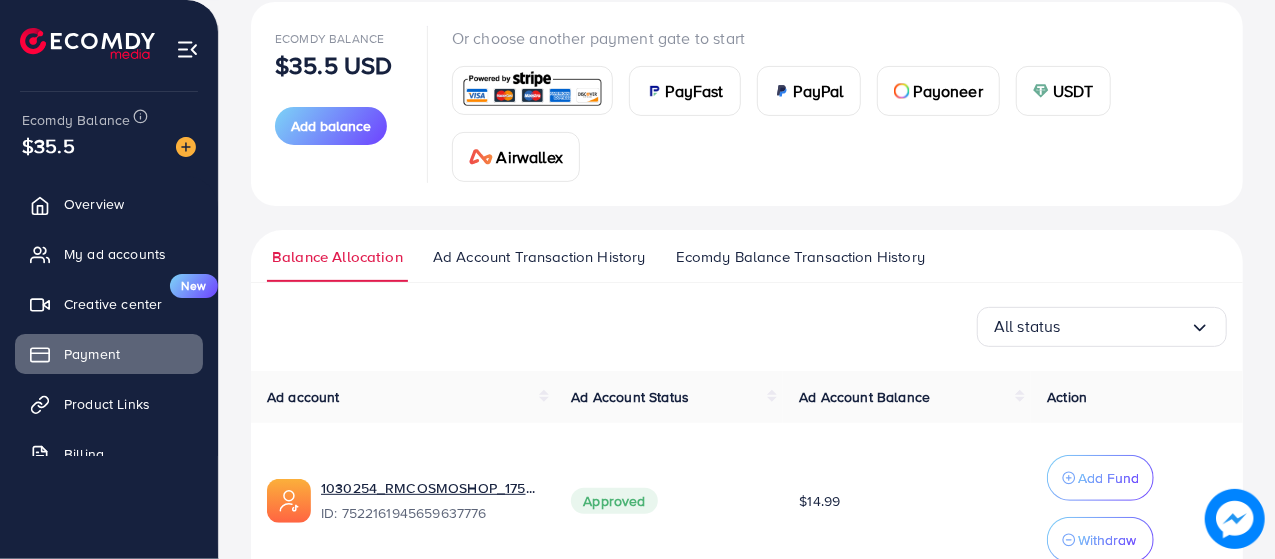 click on "Ecomdy Balance  $35.5 USD   Add balance   Or choose another payment gate to start   PayFast   PayPal   Payoneer   USDT   Airwallex" at bounding box center (747, 104) 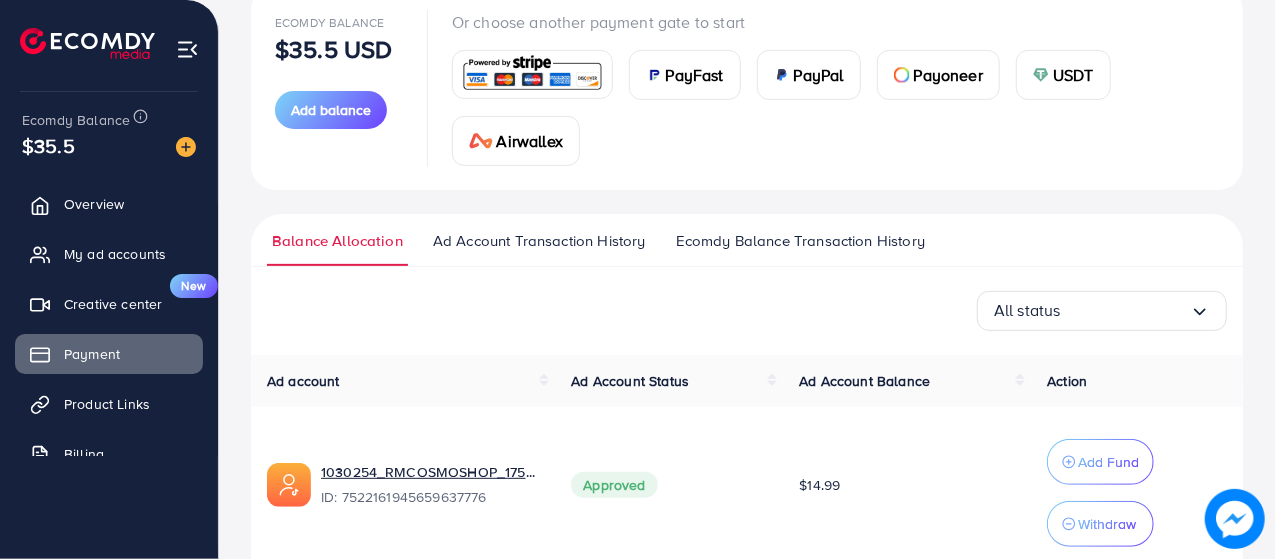 scroll, scrollTop: 338, scrollLeft: 0, axis: vertical 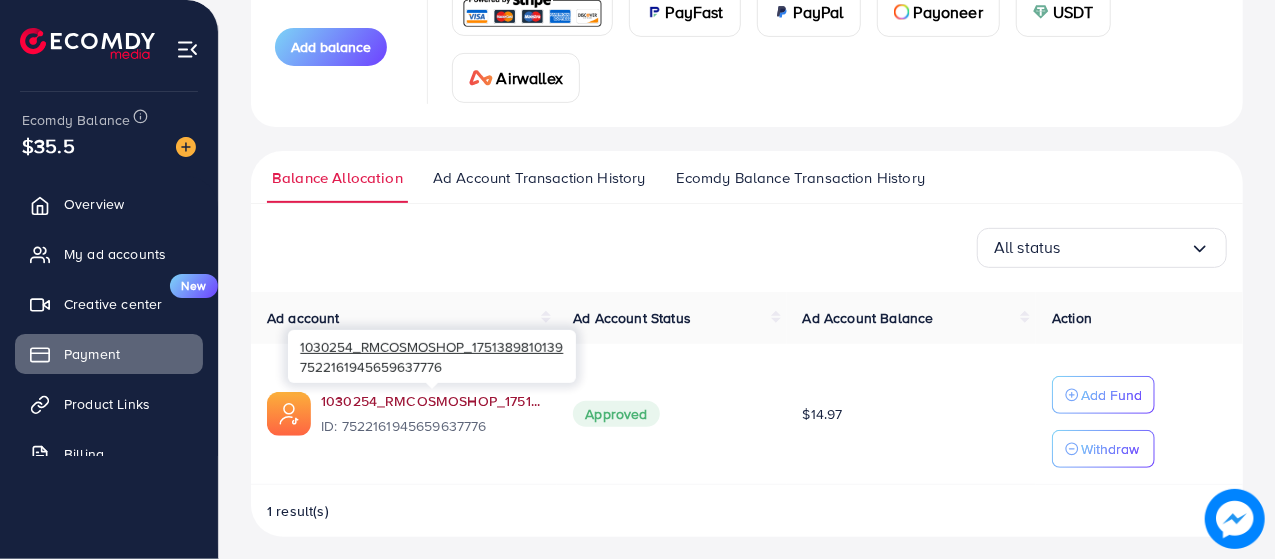 click on "1030254_RMCOSMOSHOP_1751389810139" at bounding box center (431, 401) 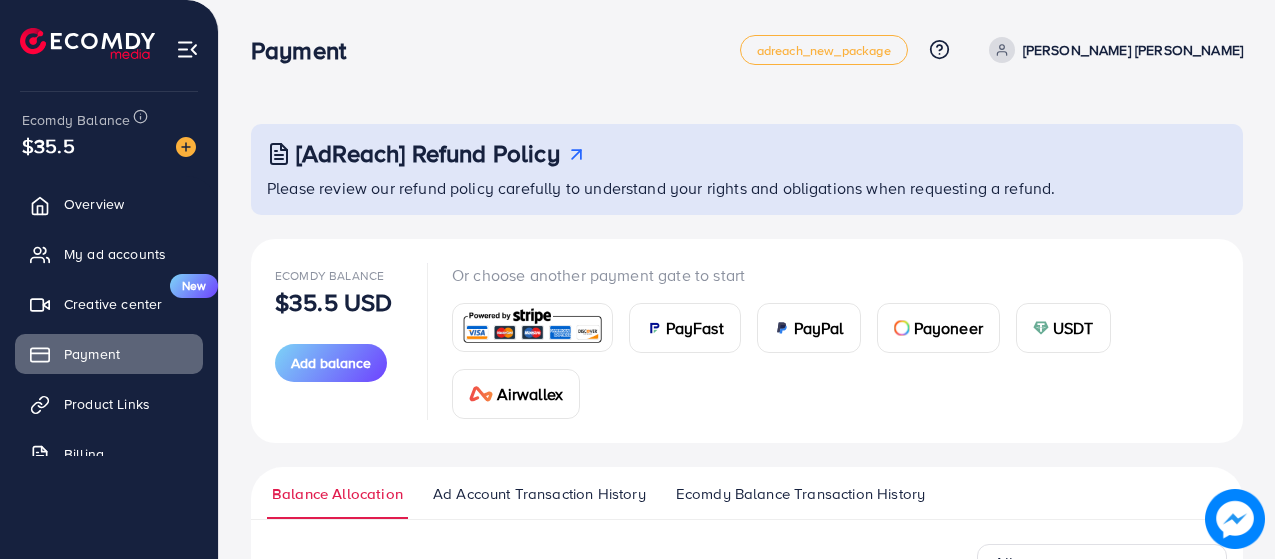scroll, scrollTop: 0, scrollLeft: 0, axis: both 